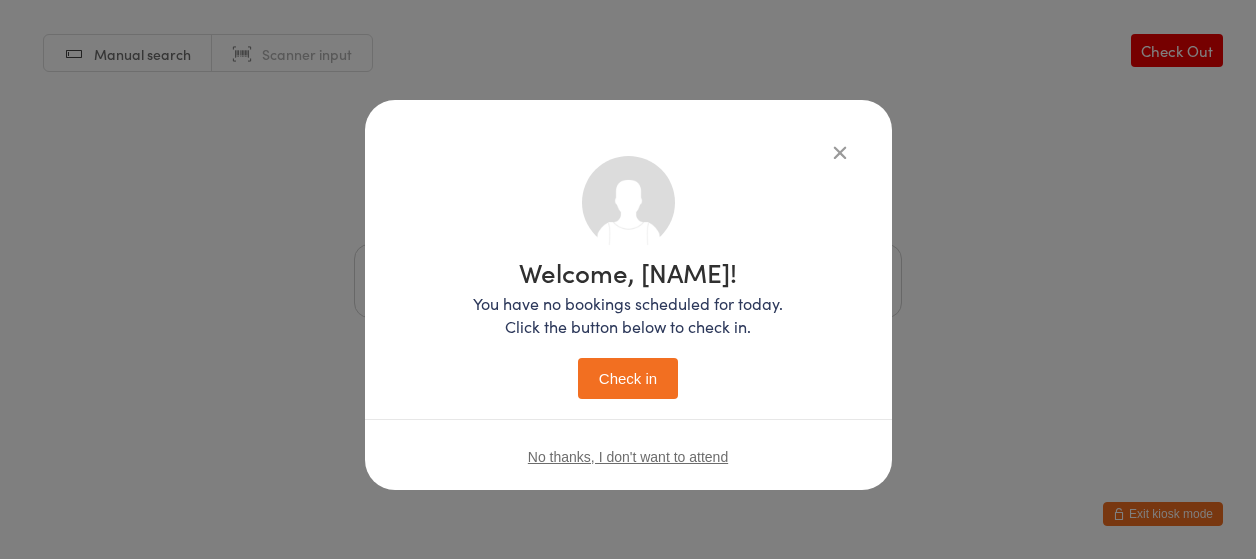 scroll, scrollTop: 0, scrollLeft: 0, axis: both 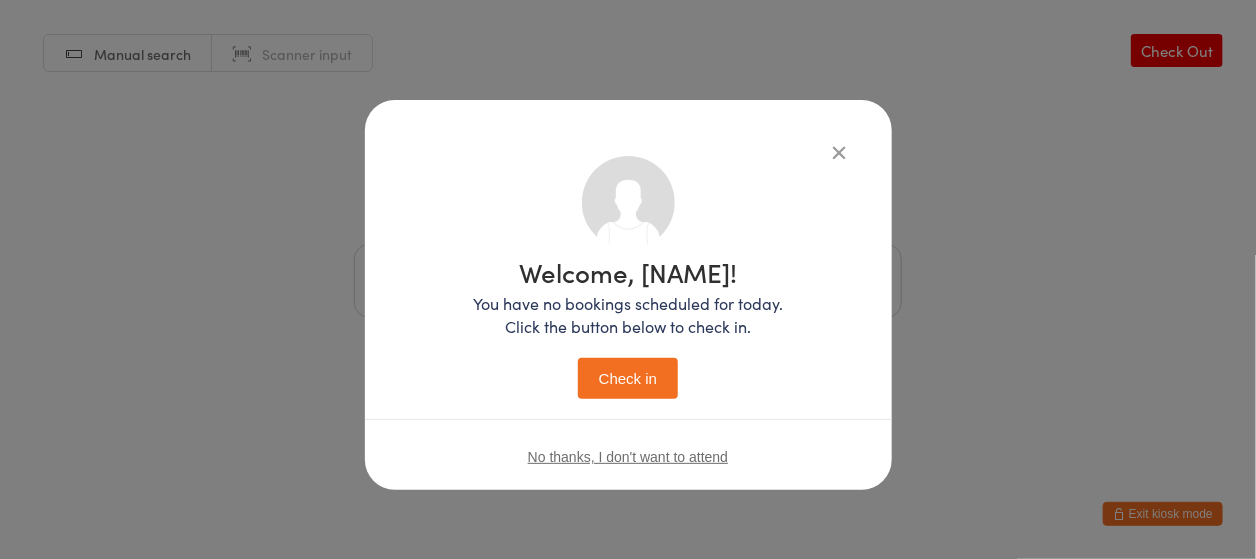 click at bounding box center (840, 152) 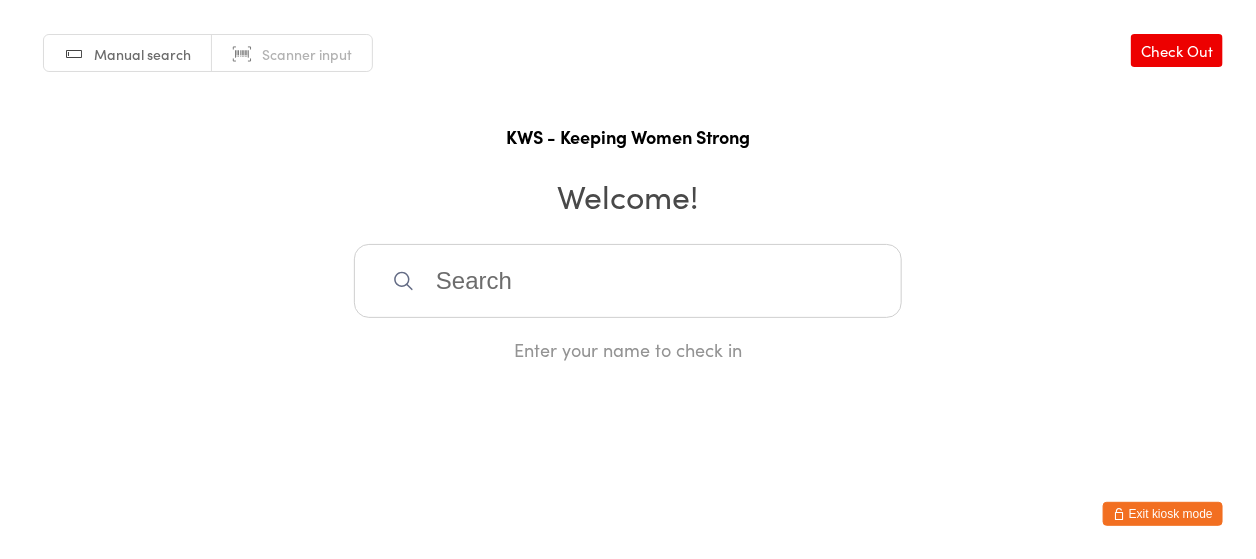 click at bounding box center (628, 281) 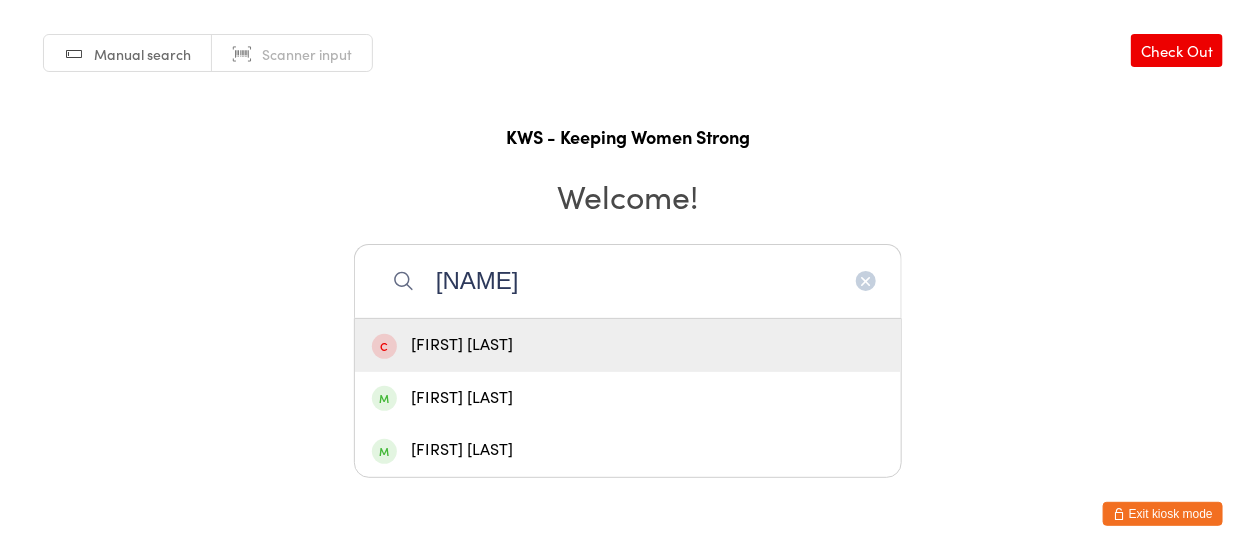 type on "[NAME]" 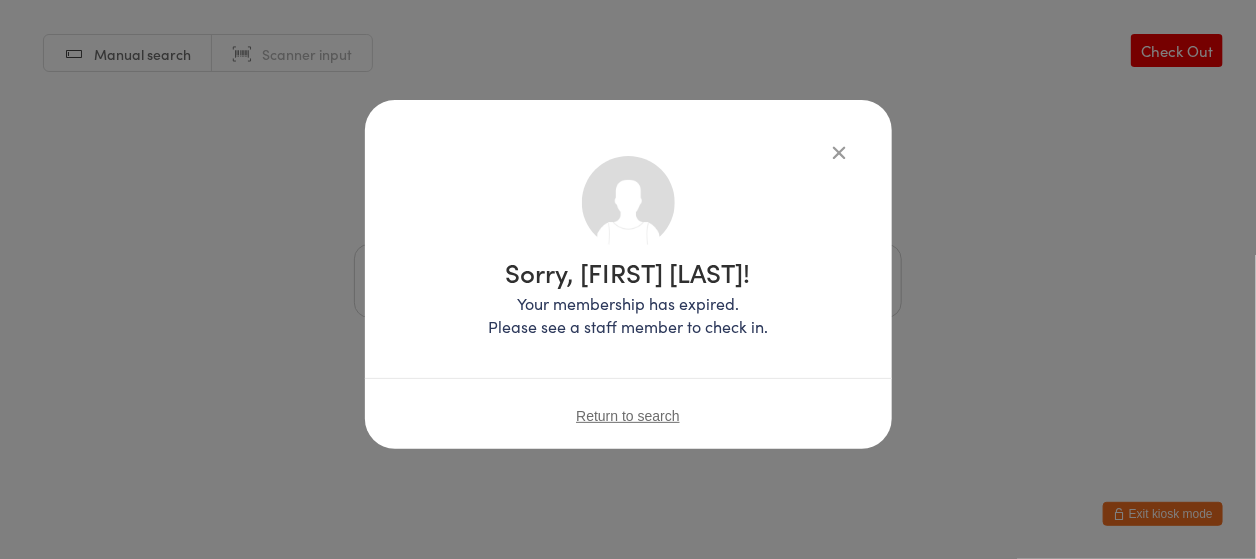 click at bounding box center (840, 152) 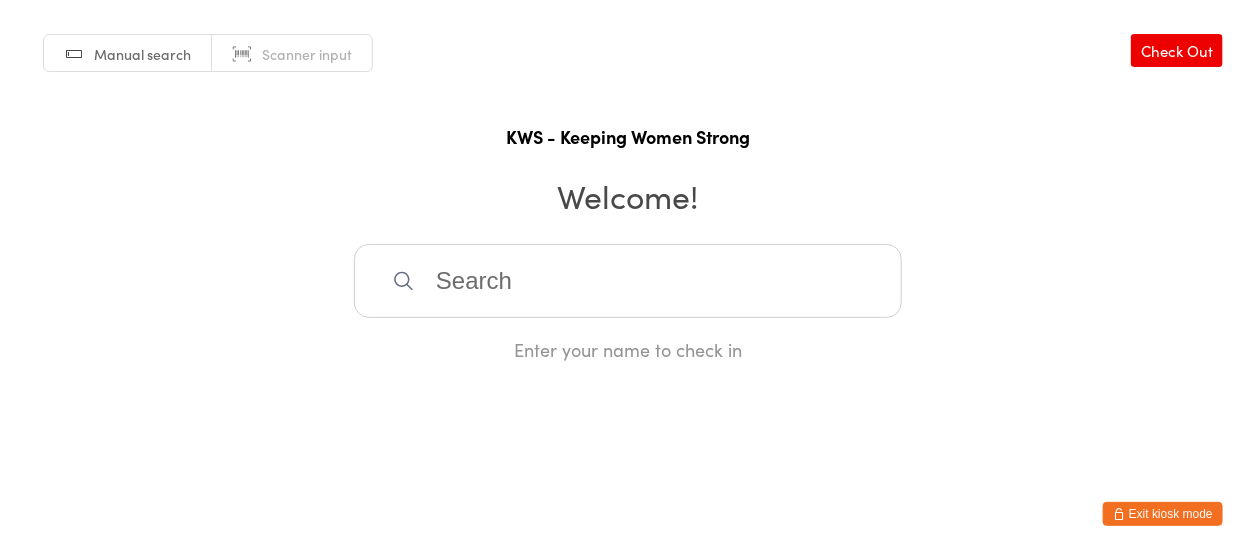 click at bounding box center [628, 281] 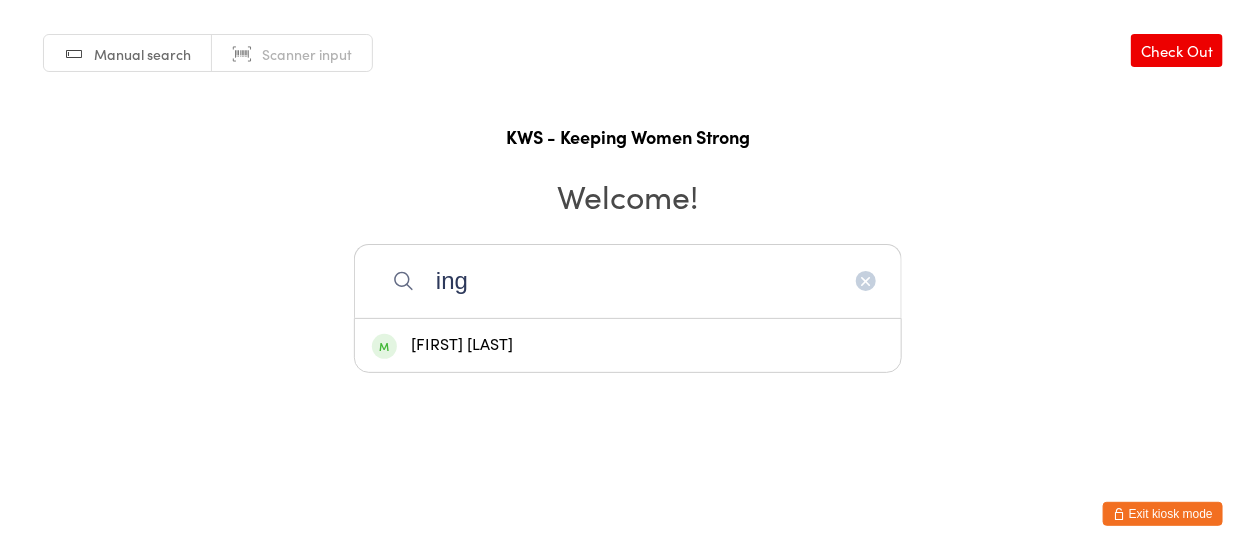 drag, startPoint x: 461, startPoint y: 349, endPoint x: 564, endPoint y: 396, distance: 113.216606 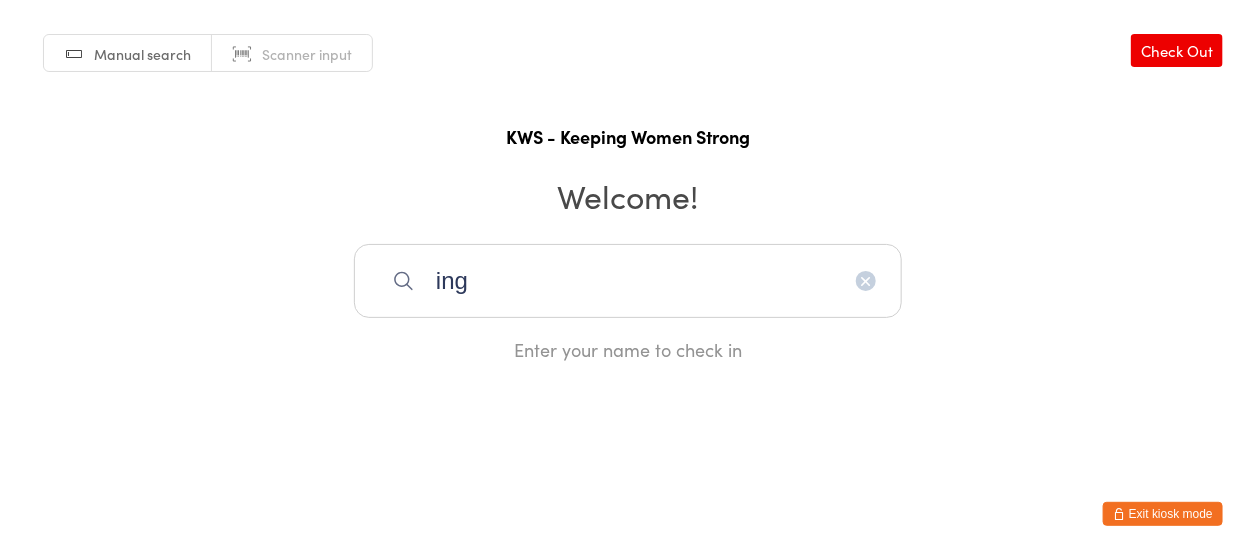 click on "ing" at bounding box center (628, 281) 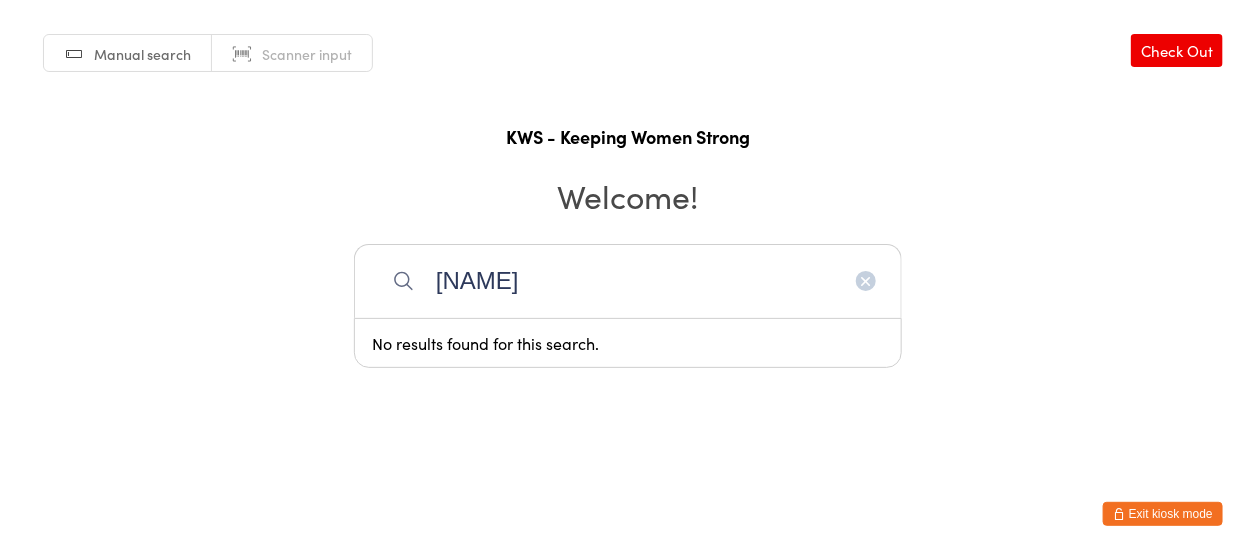 type on "ing" 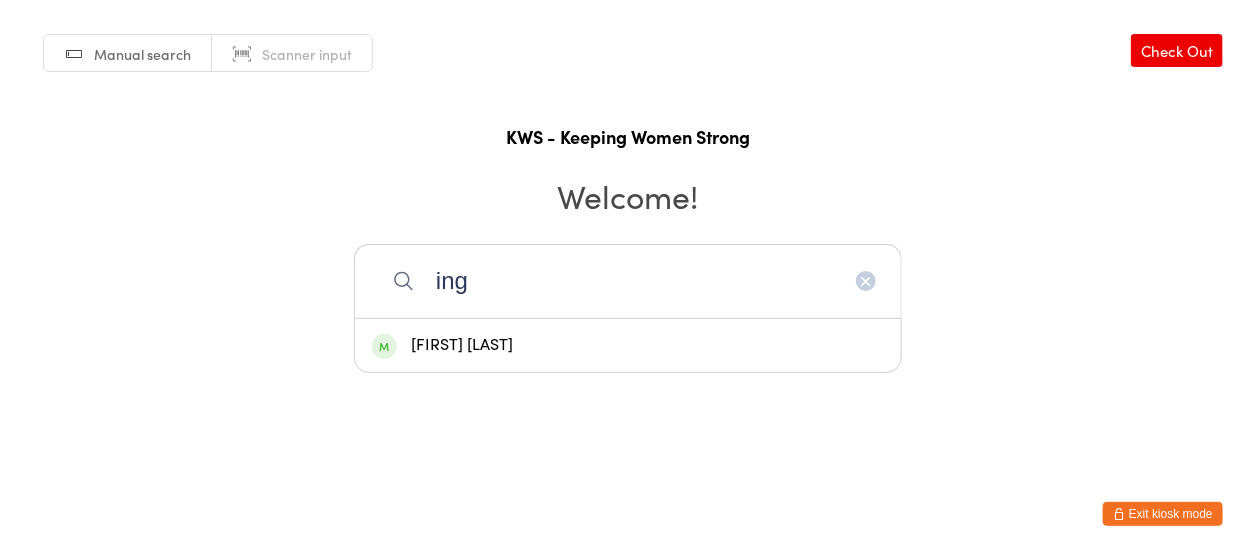 click on "[FIRST] [LAST]" at bounding box center [628, 345] 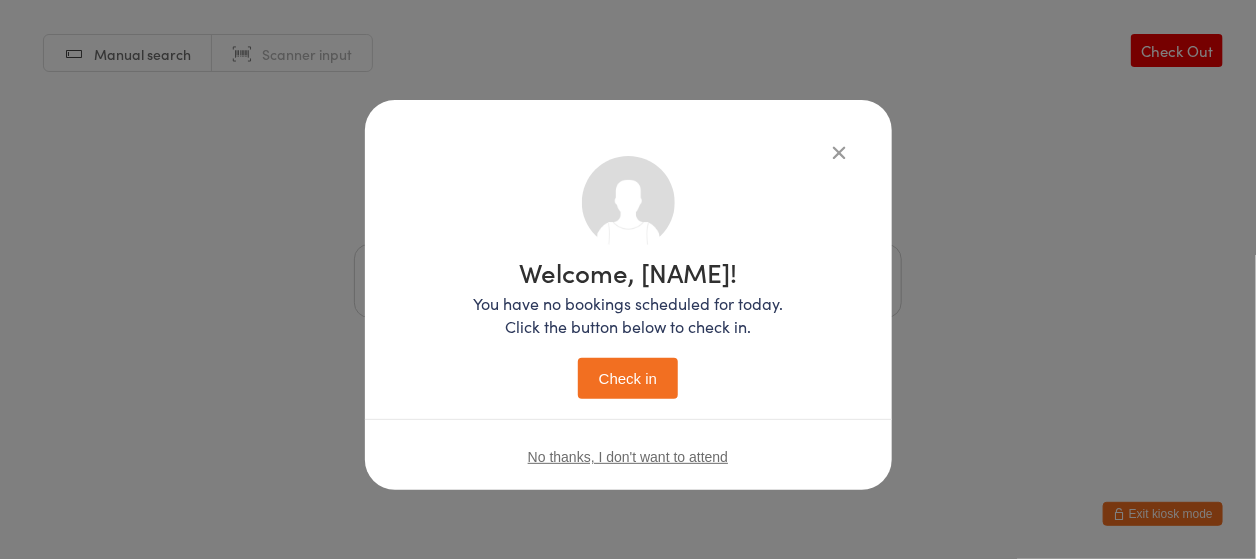 click on "Check in" at bounding box center [628, 378] 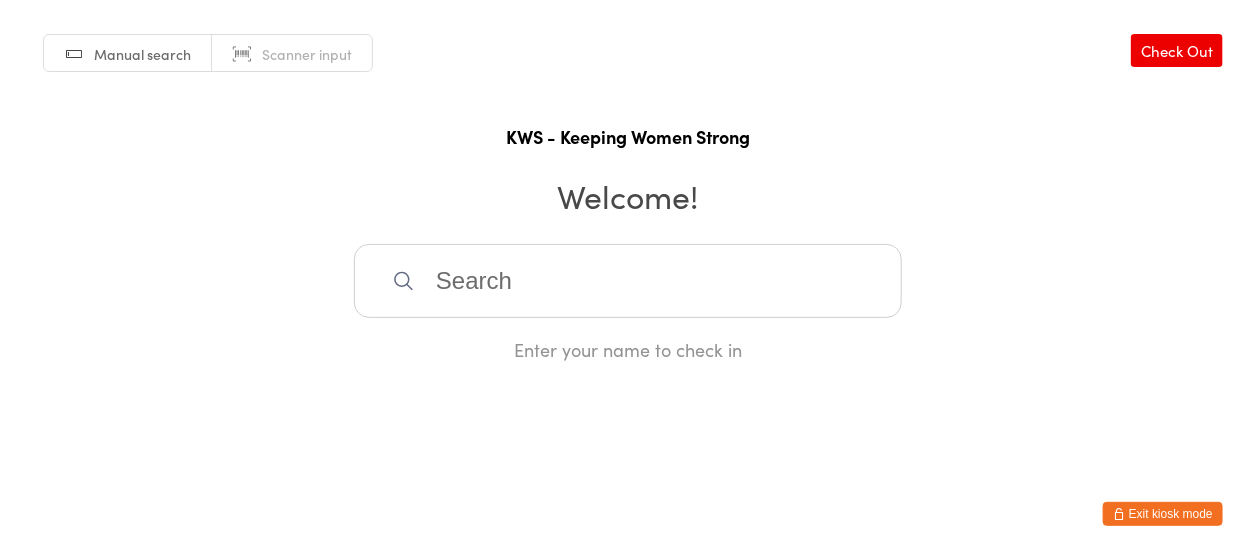 click at bounding box center (628, 281) 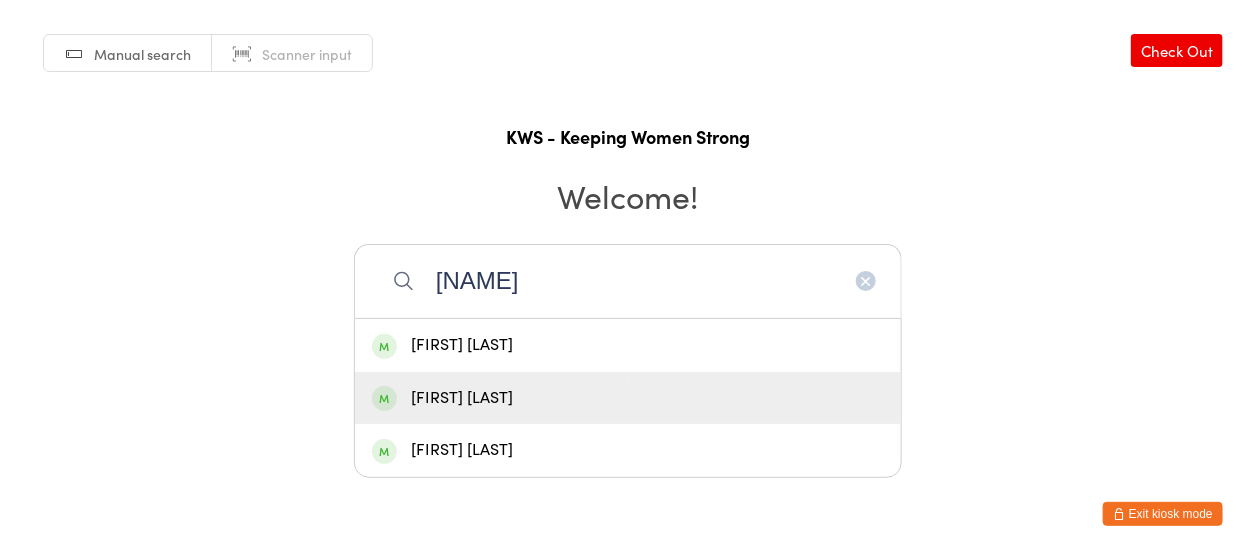 type on "[NAME]" 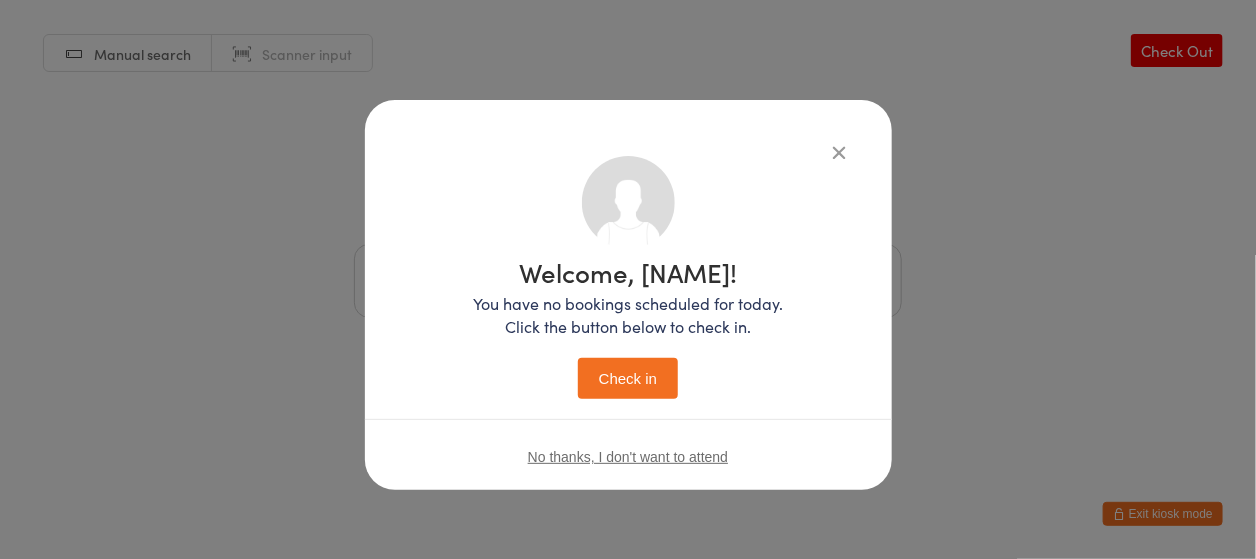 click on "Check in" at bounding box center (628, 378) 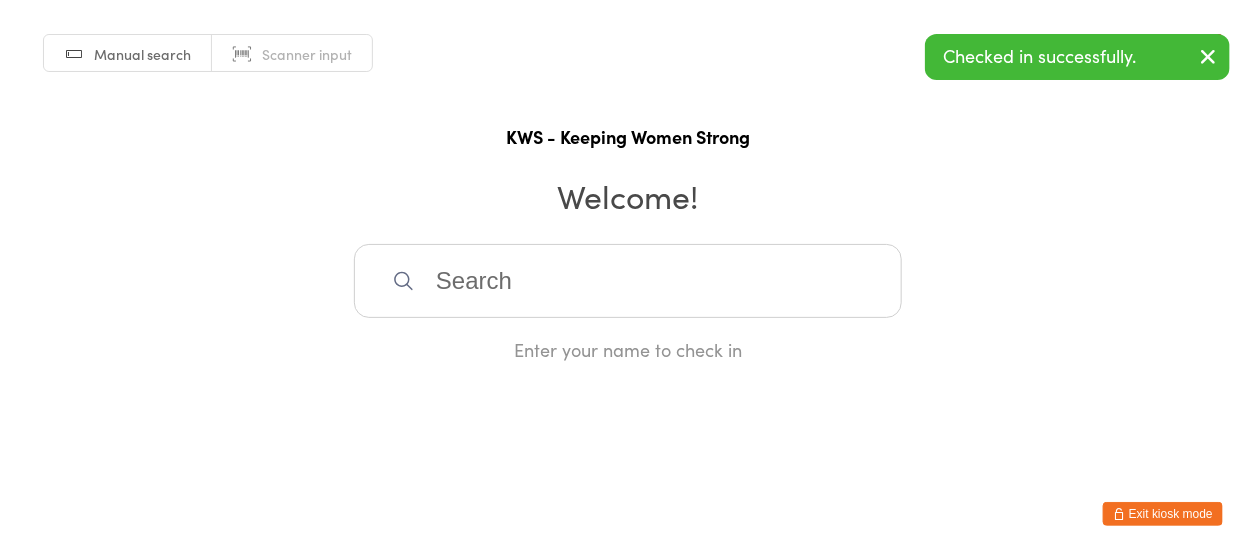 click at bounding box center [1208, 56] 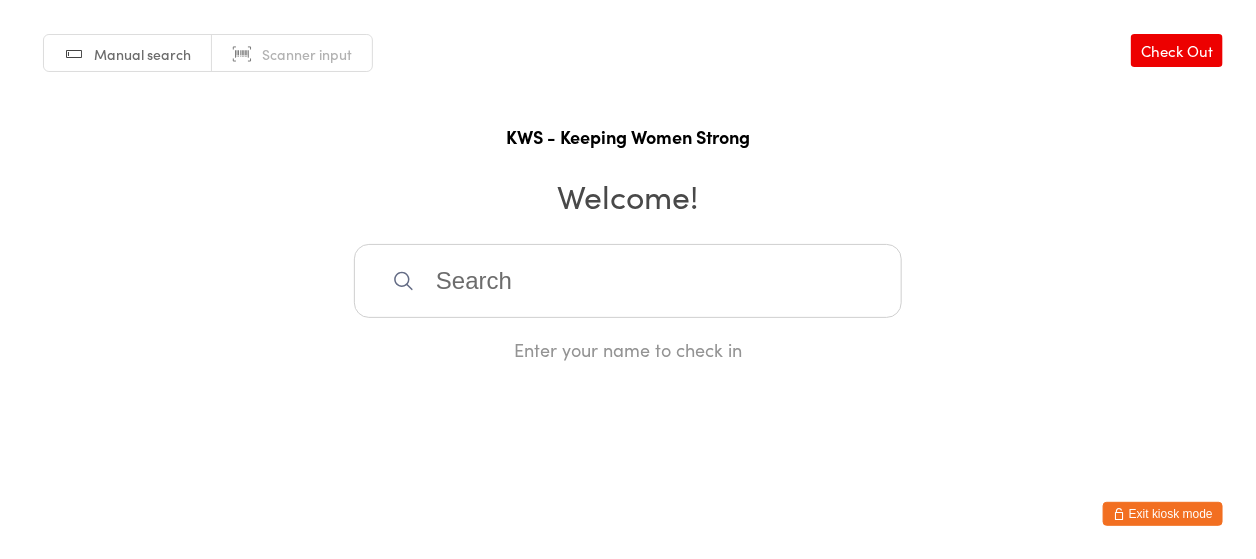 click at bounding box center [628, 281] 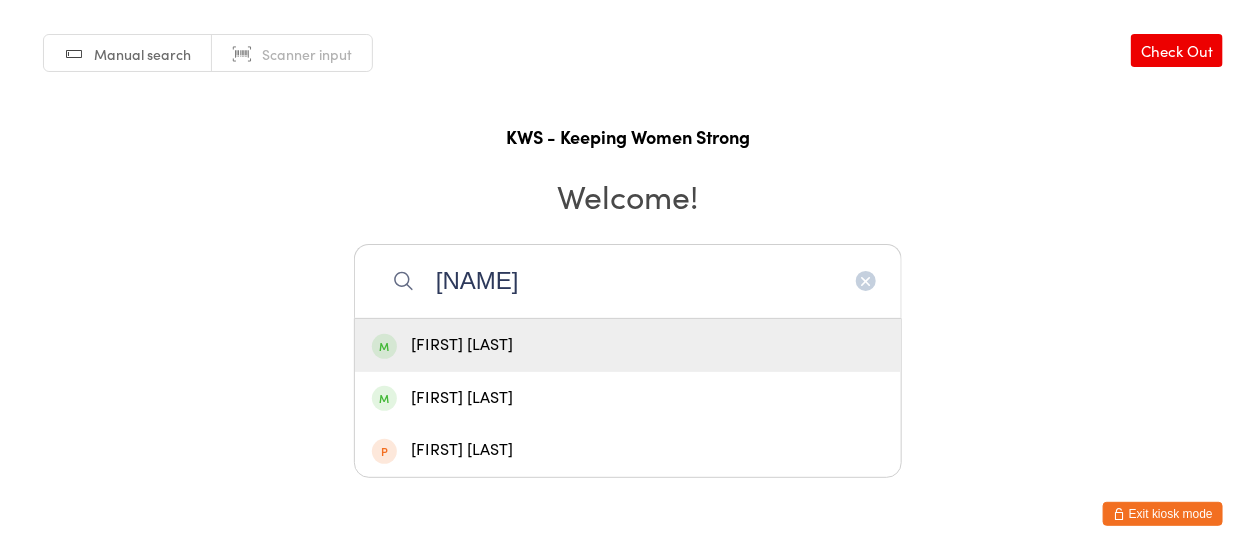 type on "[NAME]" 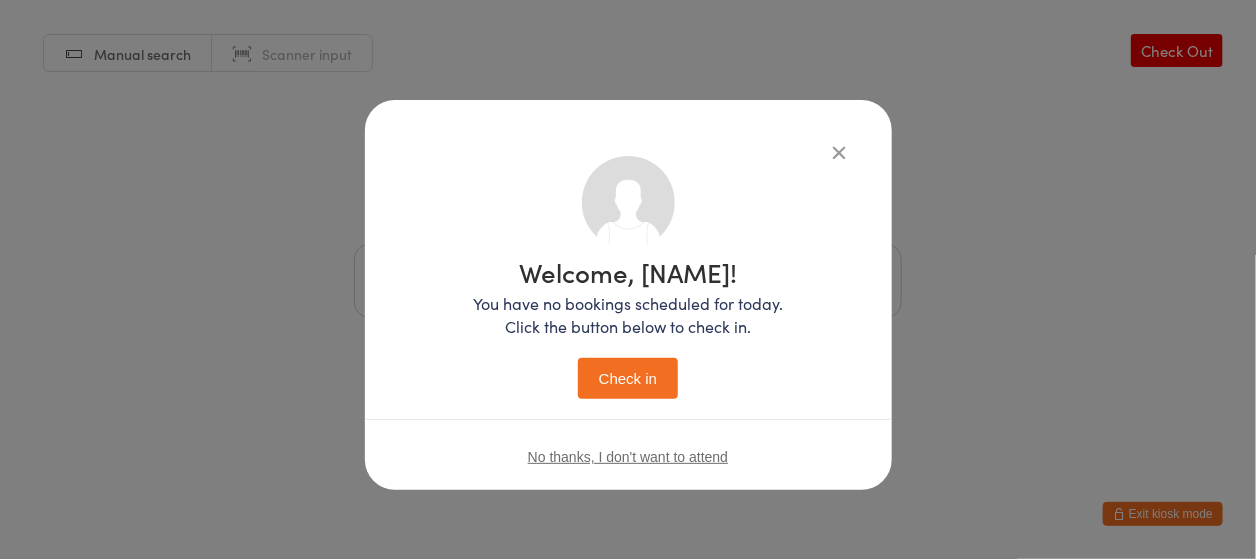 click on "Check in" at bounding box center [628, 378] 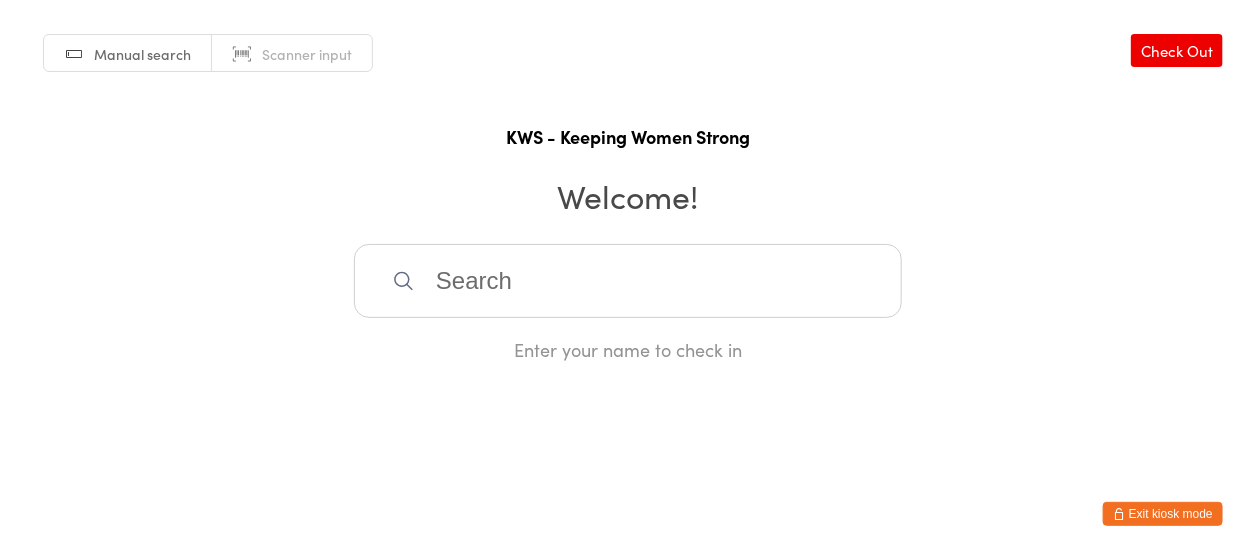 click at bounding box center (628, 281) 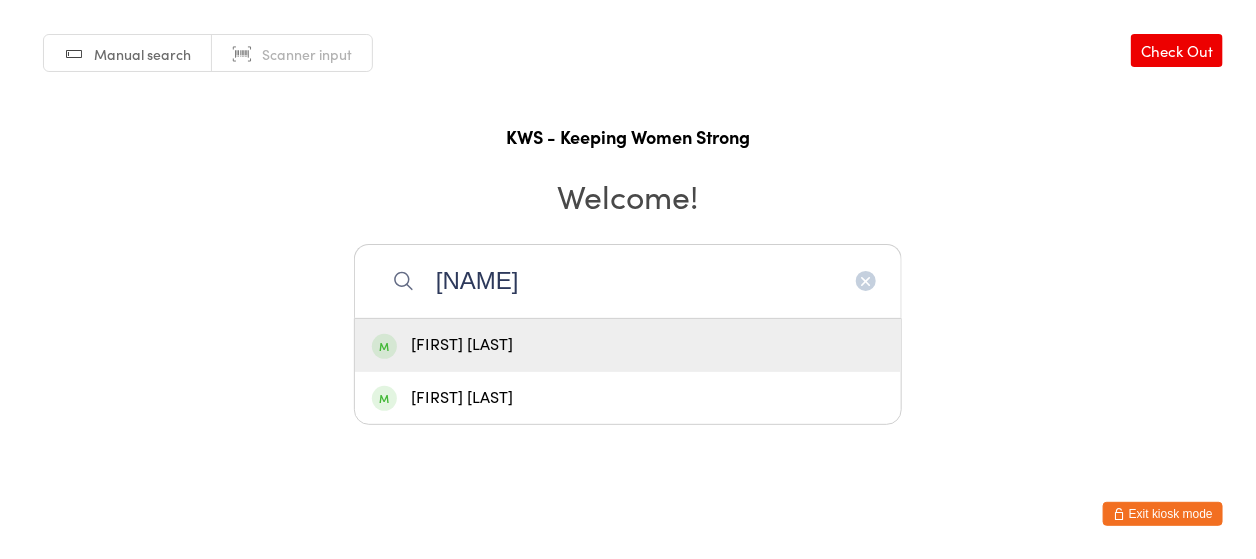 type on "[NAME]" 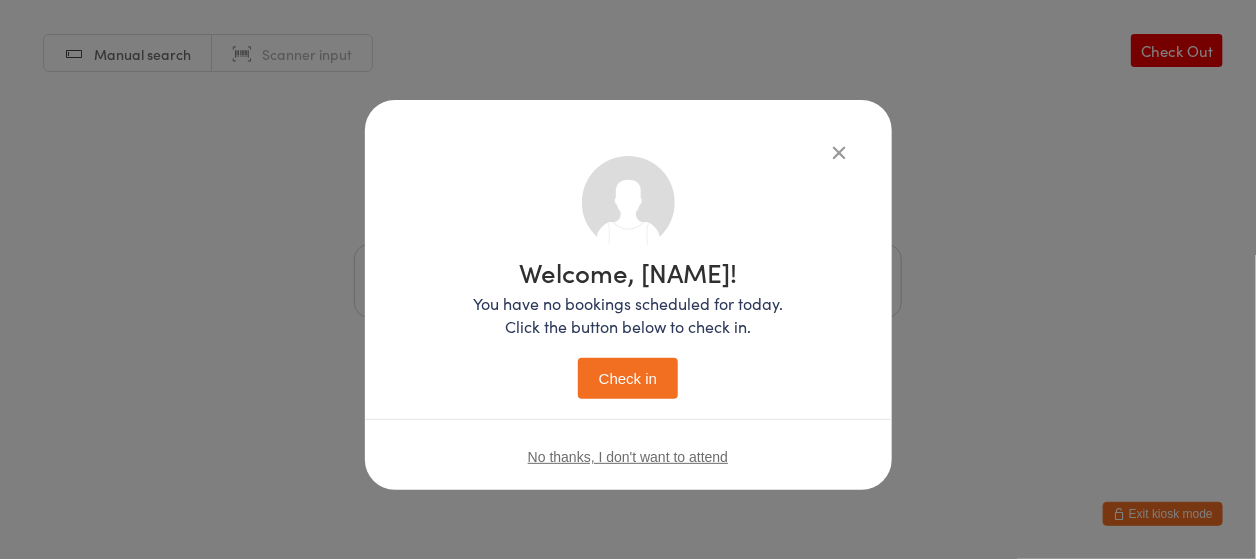 click on "Check in" at bounding box center [628, 378] 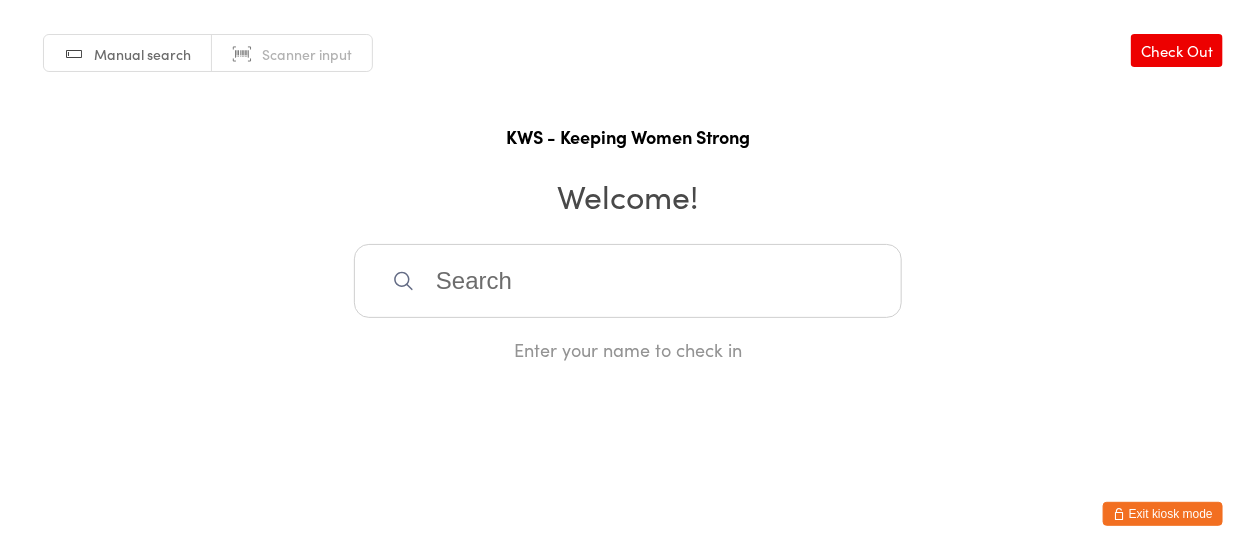 click at bounding box center (628, 281) 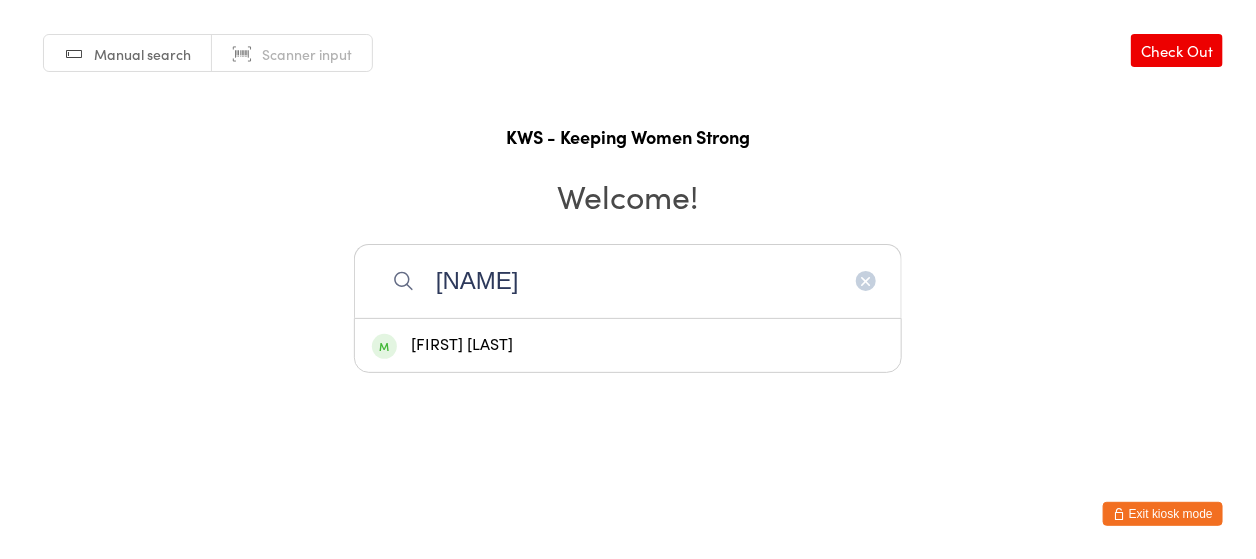 type on "[NAME]" 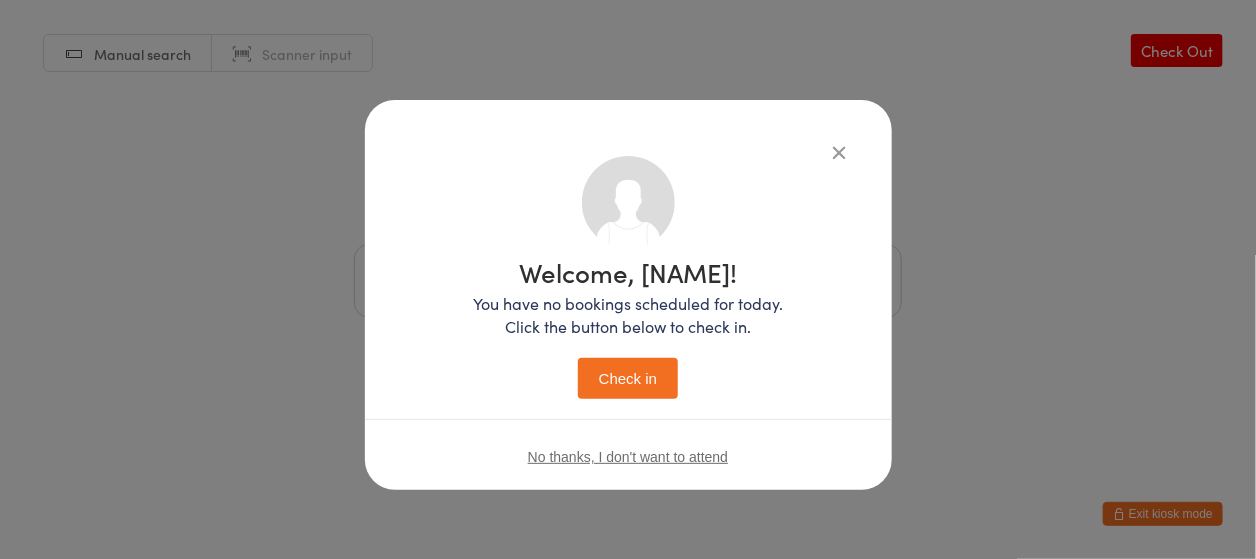 click on "Check in" at bounding box center [628, 378] 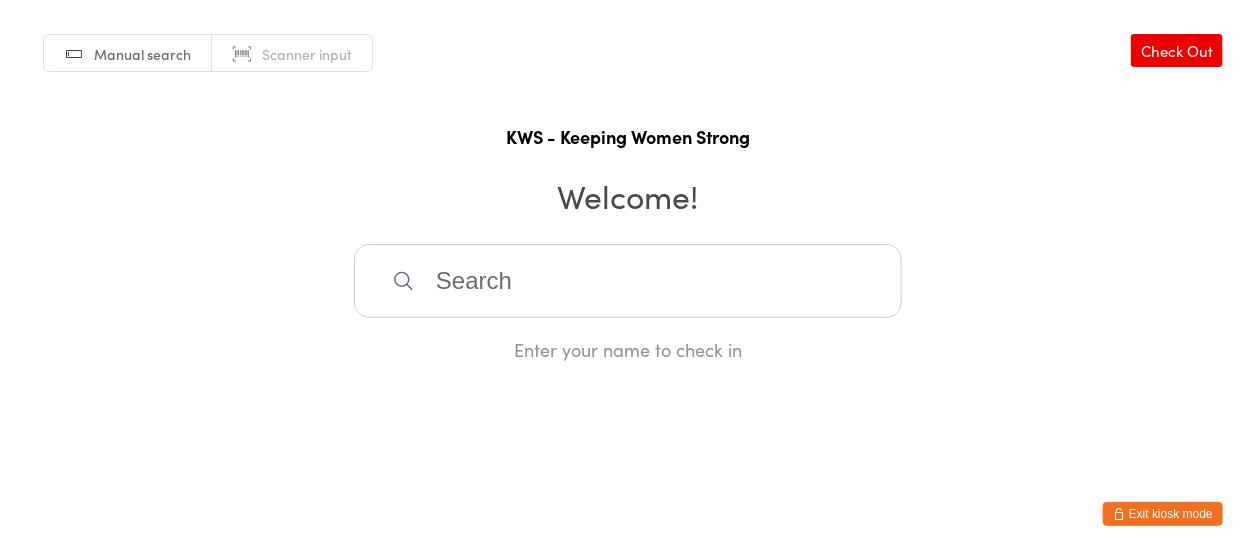 click at bounding box center (628, 281) 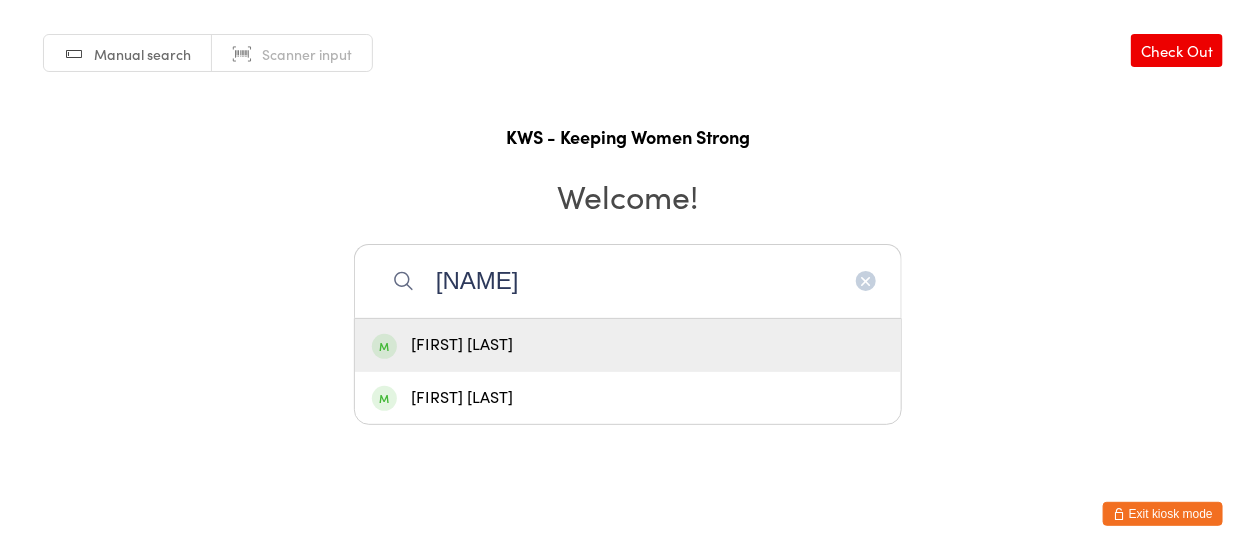 type on "[NAME]" 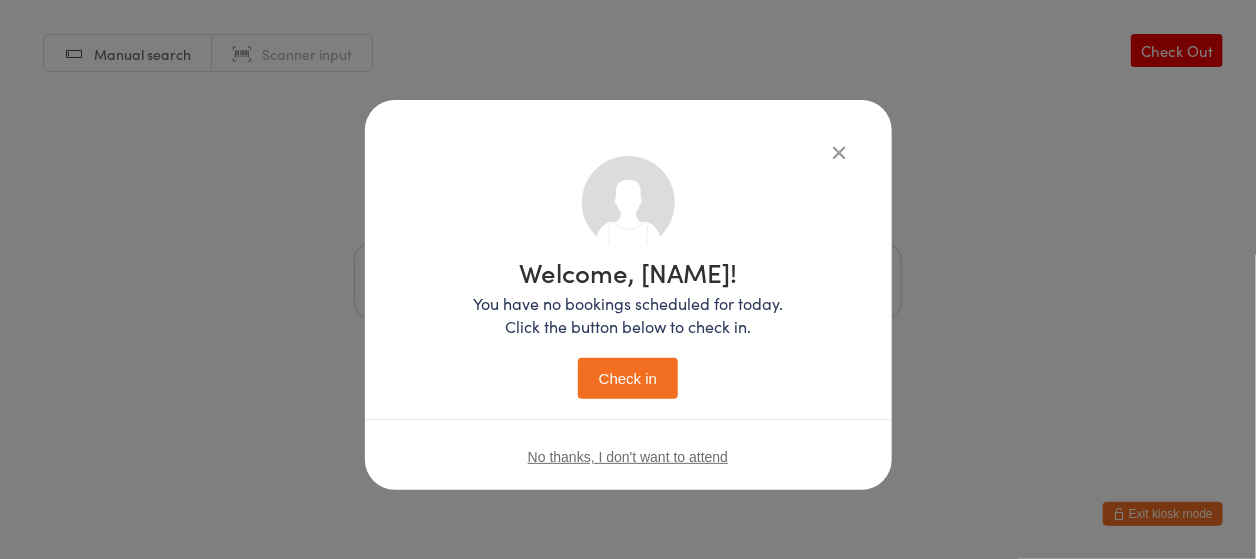 click on "Check in" at bounding box center (628, 378) 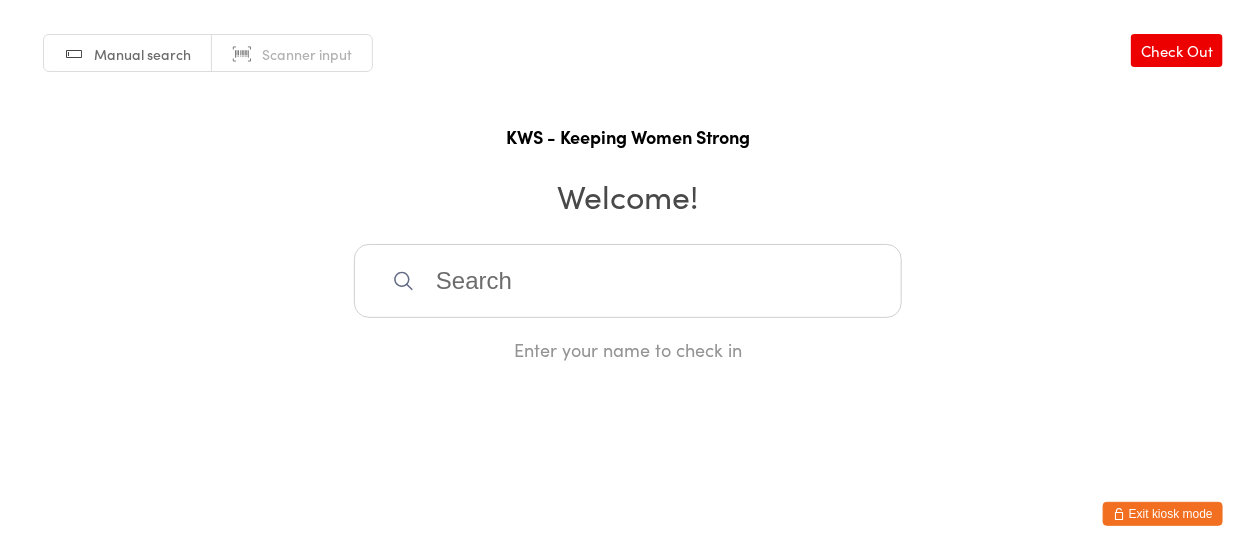 click at bounding box center [628, 281] 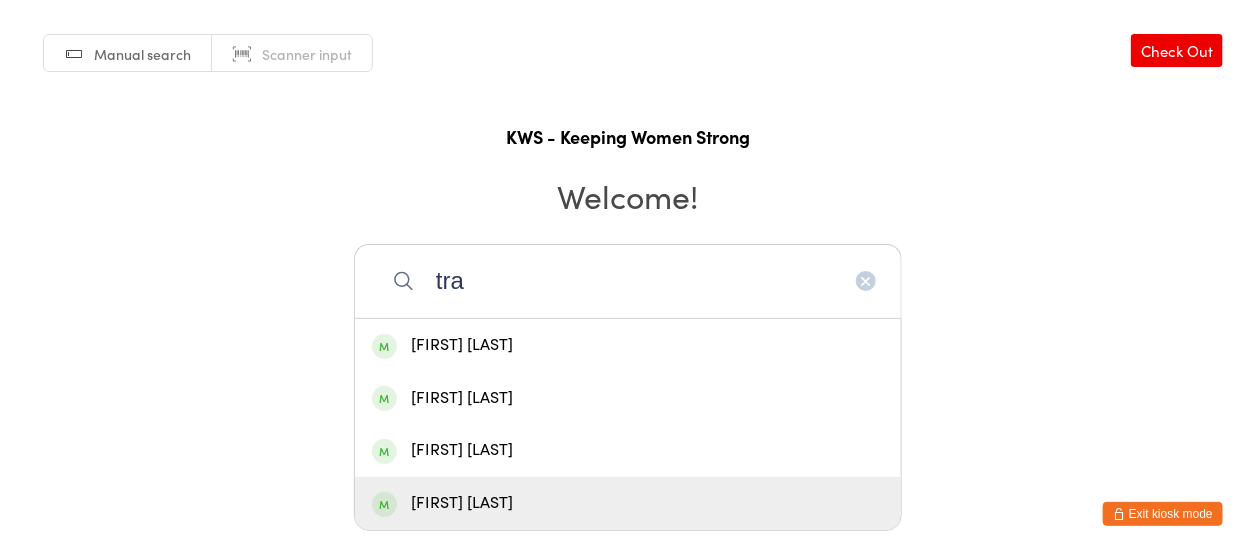 type on "tra" 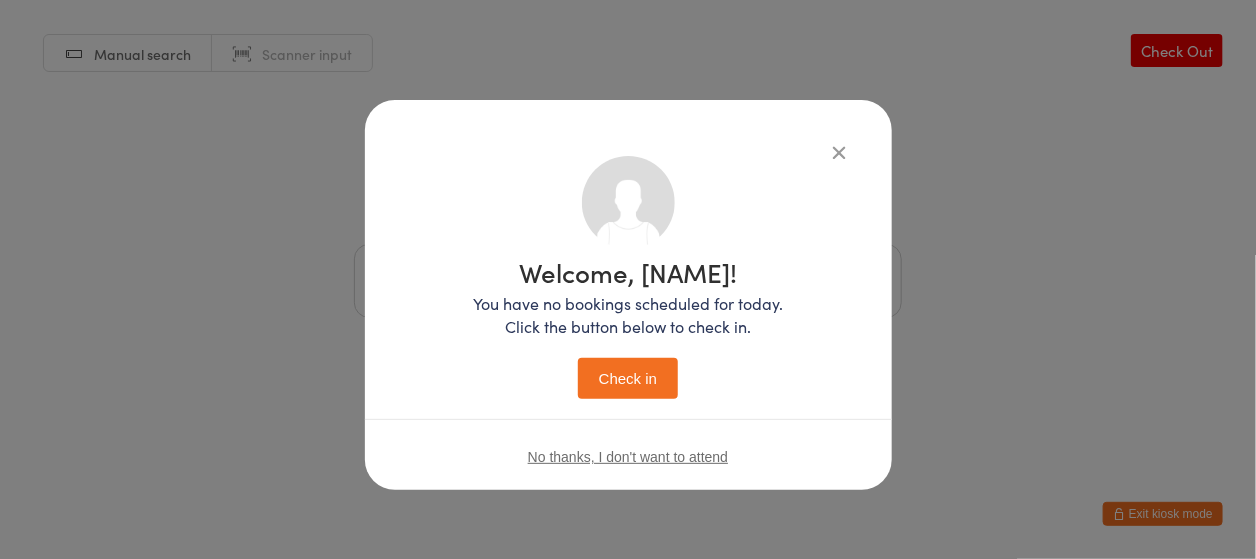 click on "Check in" at bounding box center (628, 378) 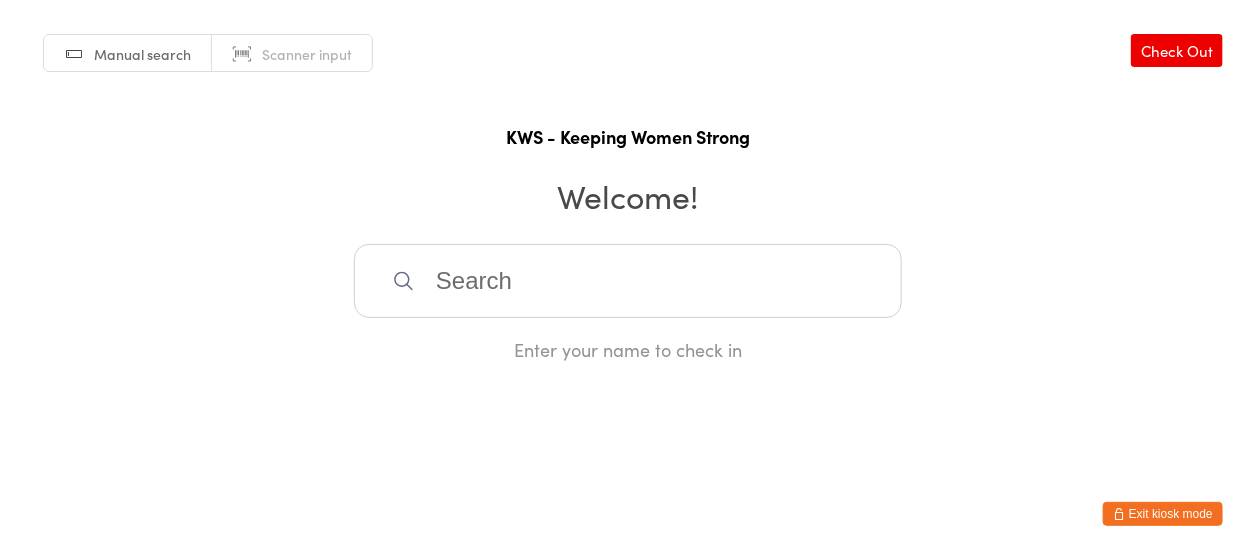 drag, startPoint x: 386, startPoint y: 284, endPoint x: 730, endPoint y: 329, distance: 346.93082 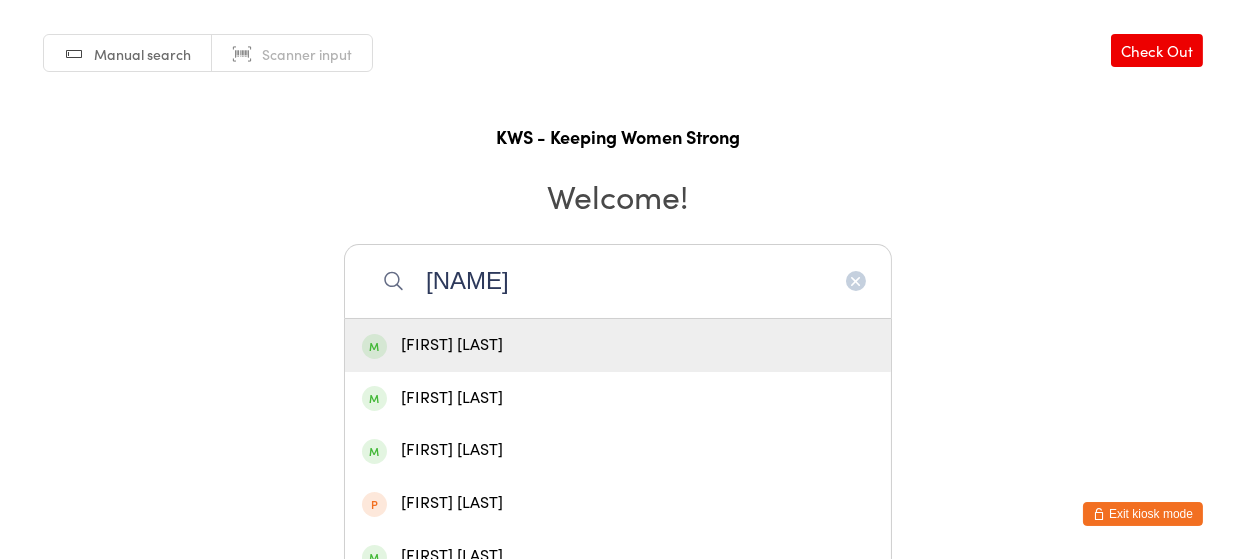 type on "[NAME]" 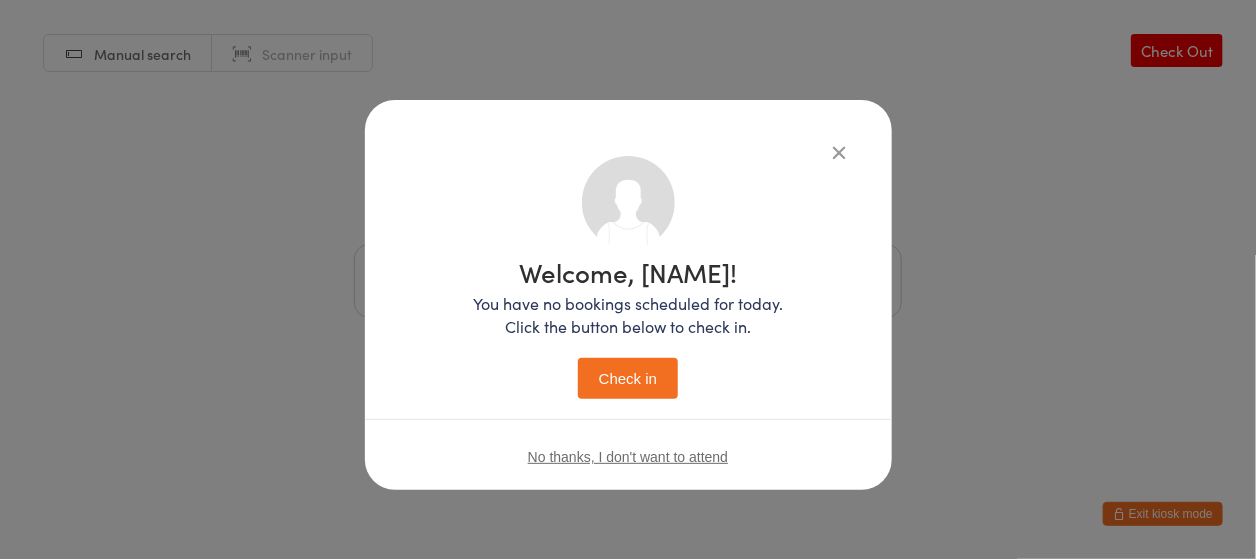 click on "Check in" at bounding box center (628, 378) 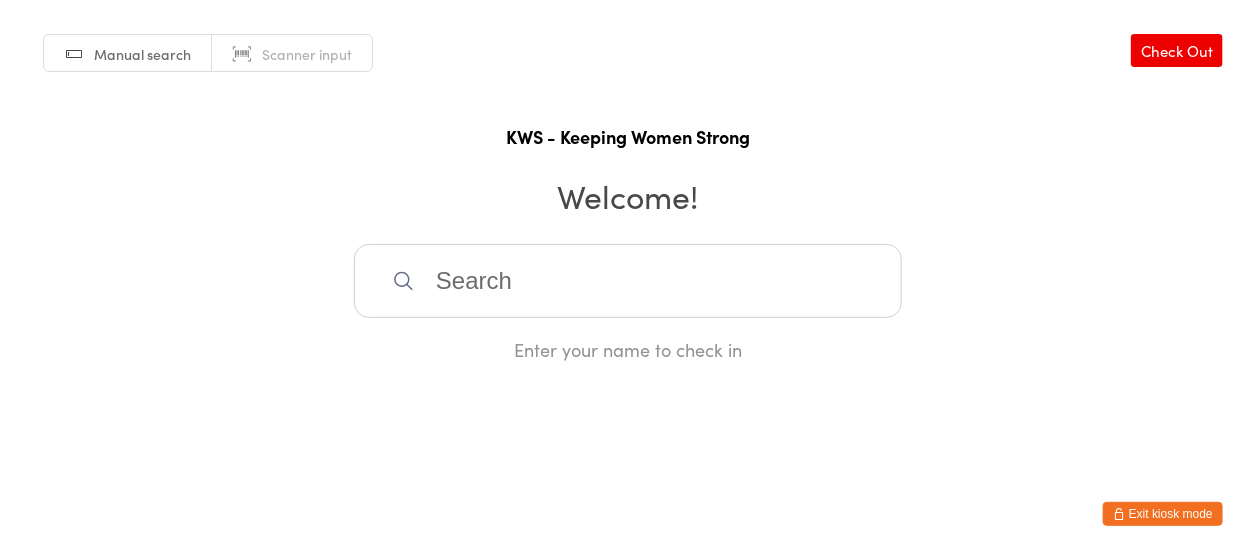 click at bounding box center [628, 281] 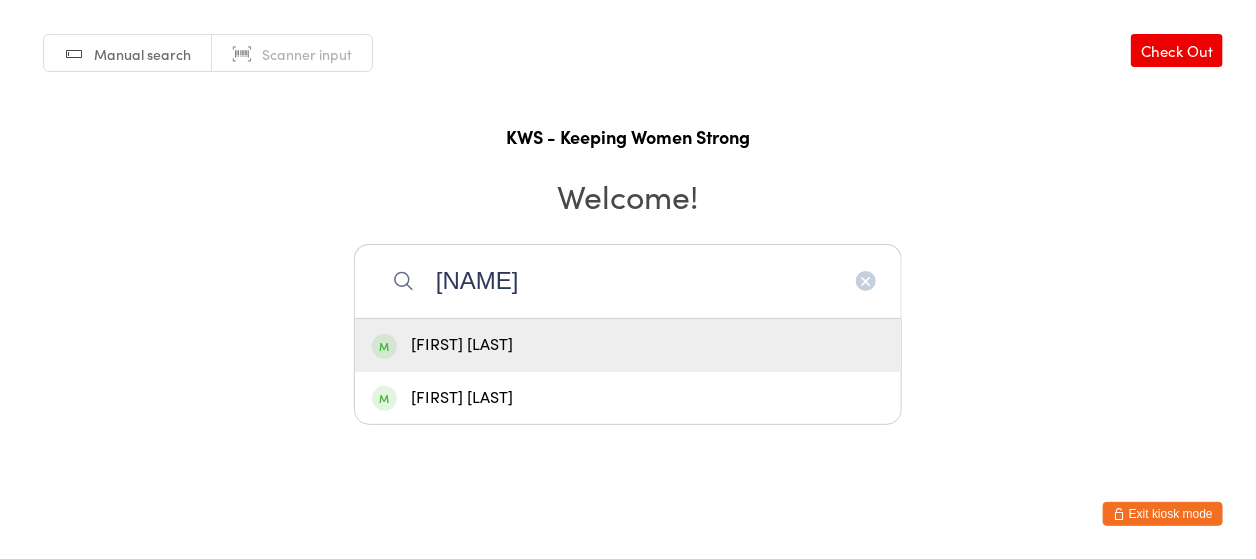 type on "[NAME]" 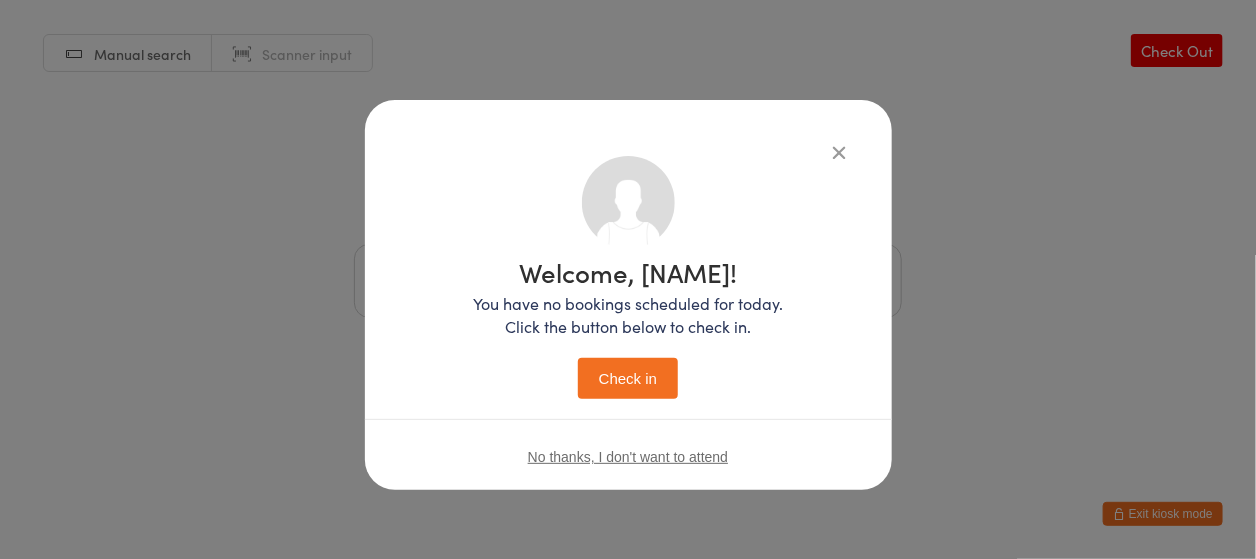 click on "Check in" at bounding box center (628, 378) 